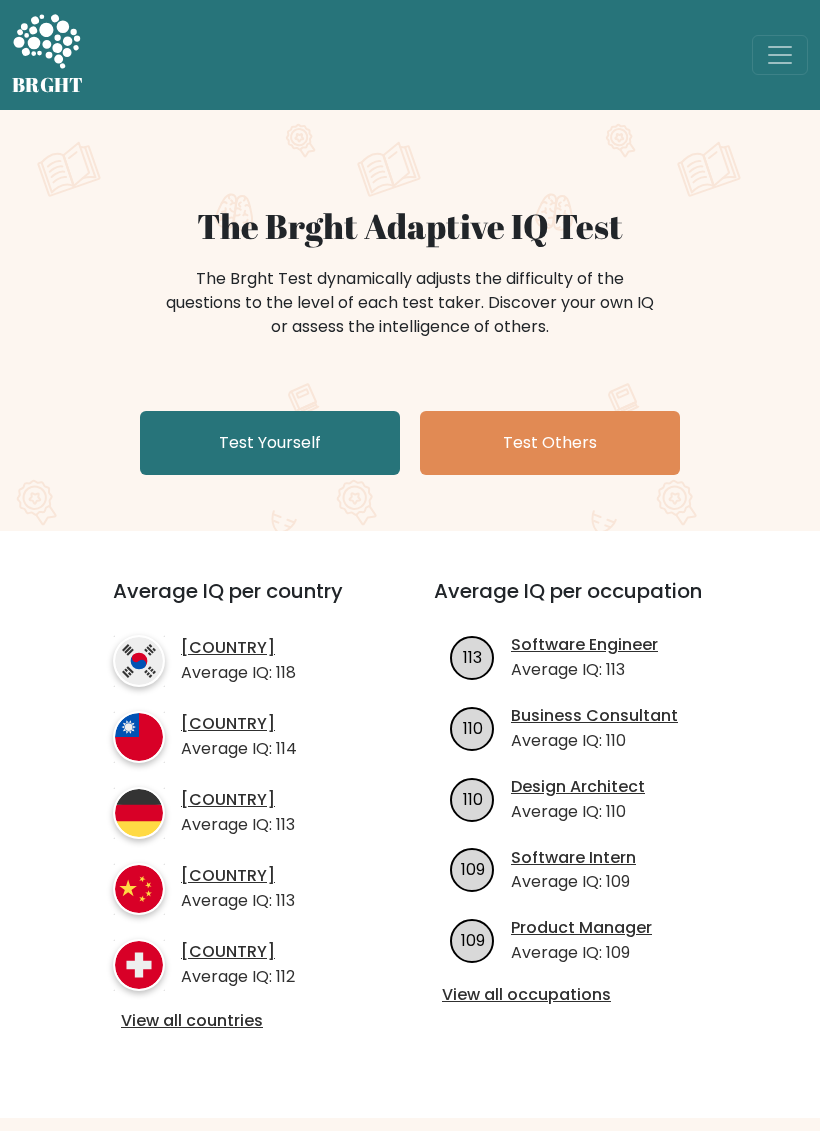 scroll, scrollTop: 0, scrollLeft: 0, axis: both 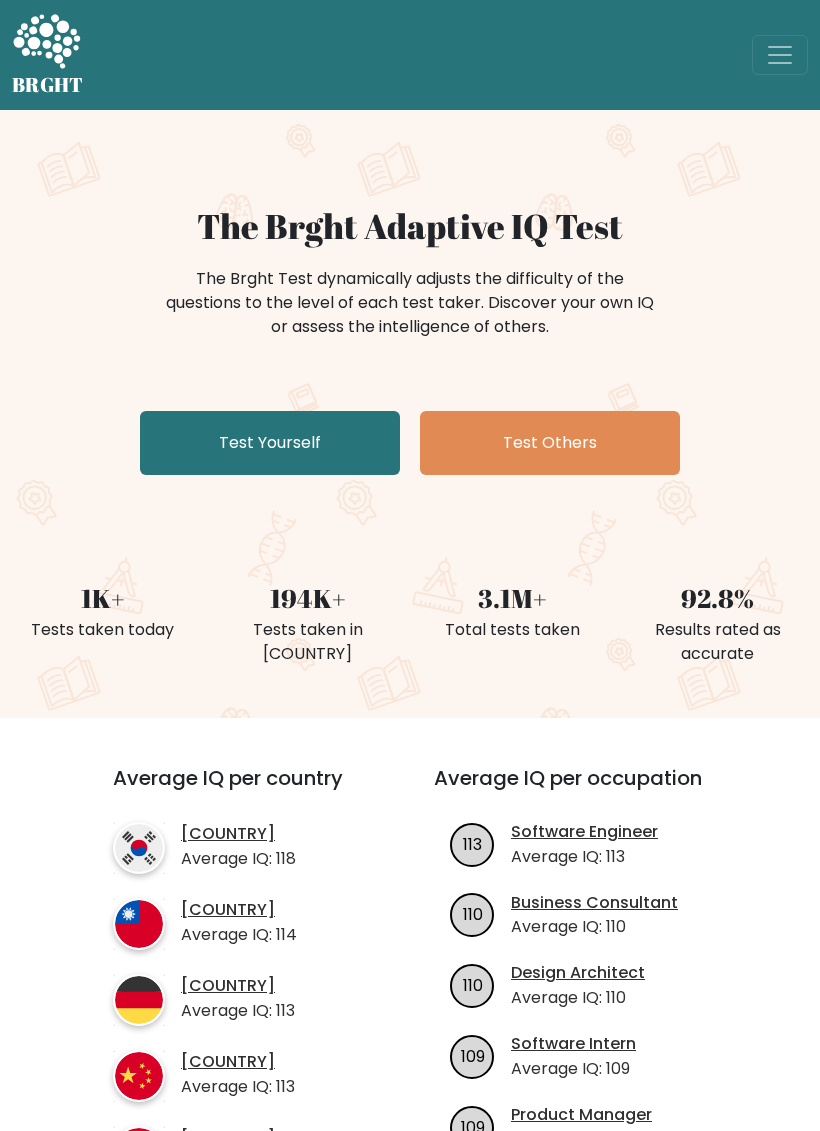 click on "Test Yourself" at bounding box center (270, 443) 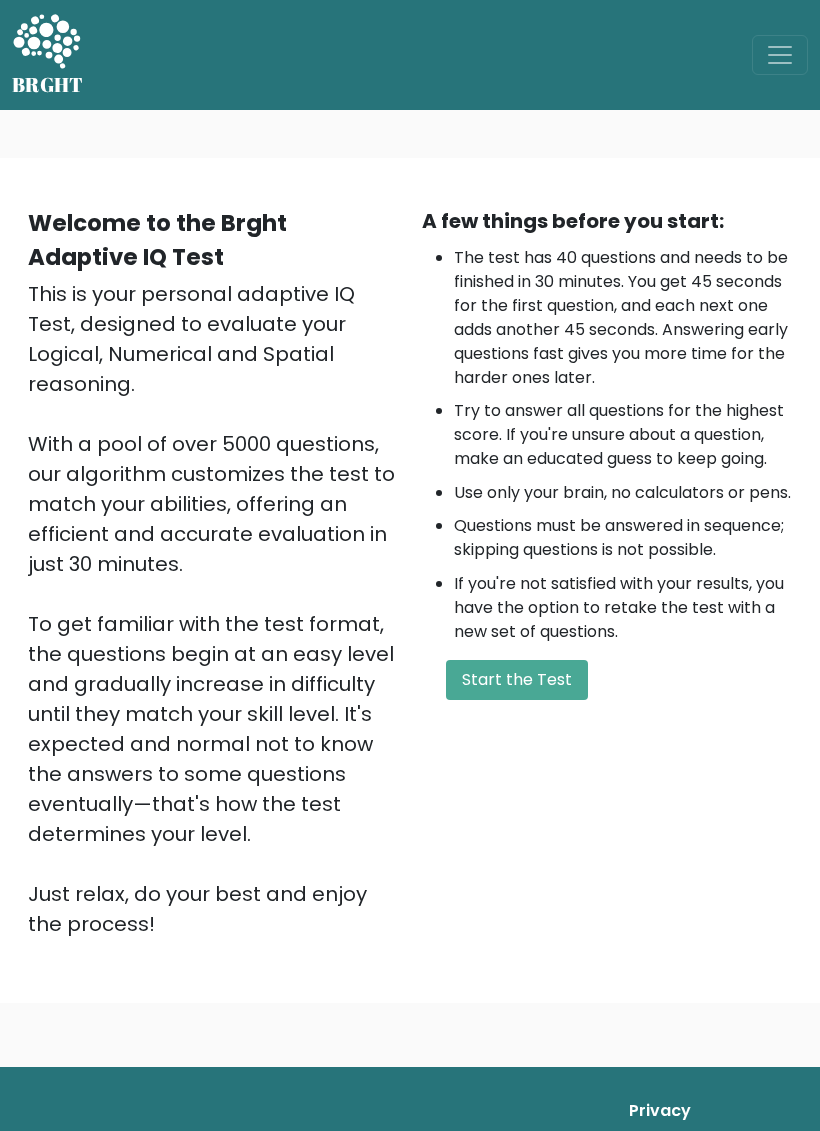 scroll, scrollTop: 0, scrollLeft: 0, axis: both 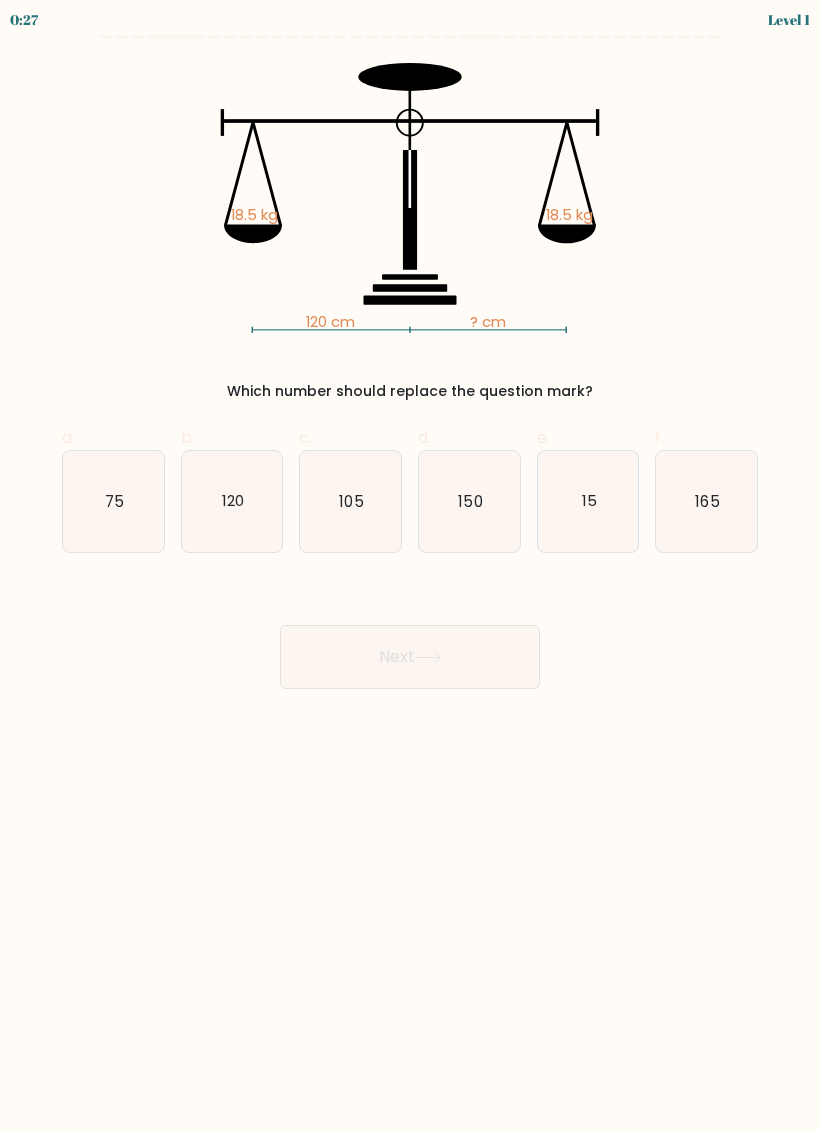 click on "120" at bounding box center (233, 500) 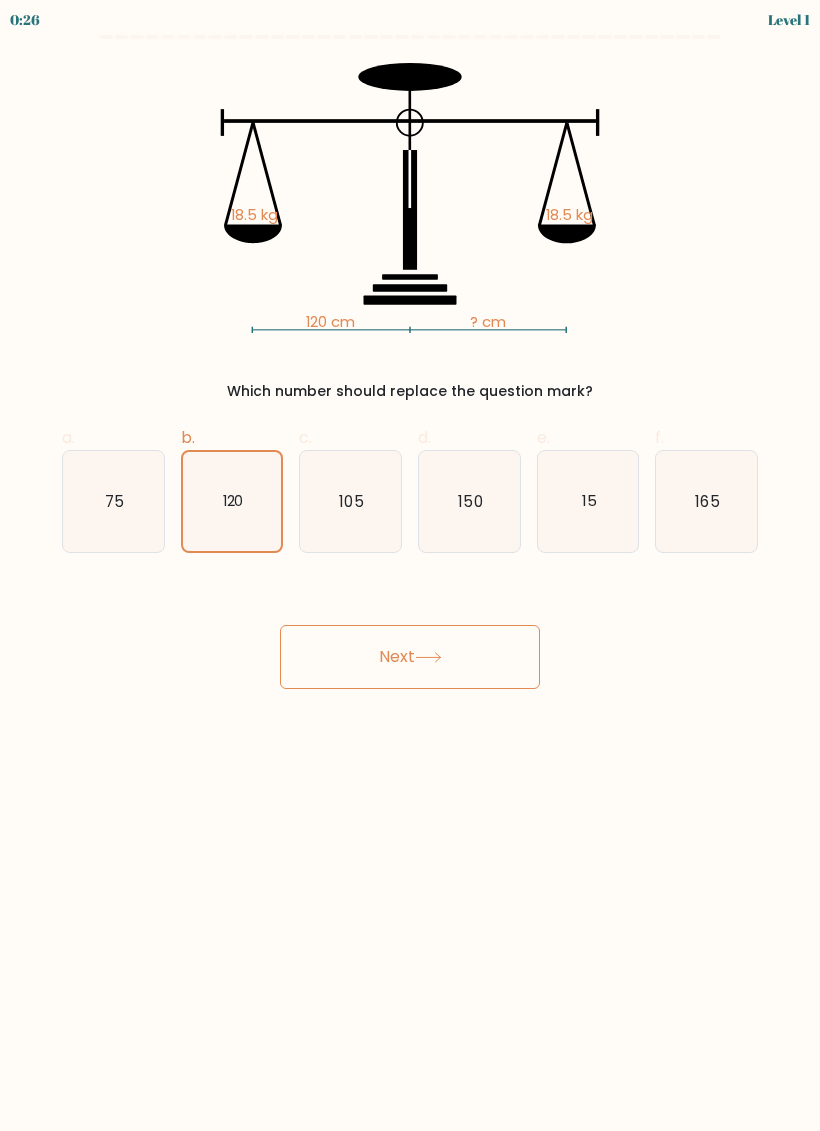 click on "Next" at bounding box center (410, 657) 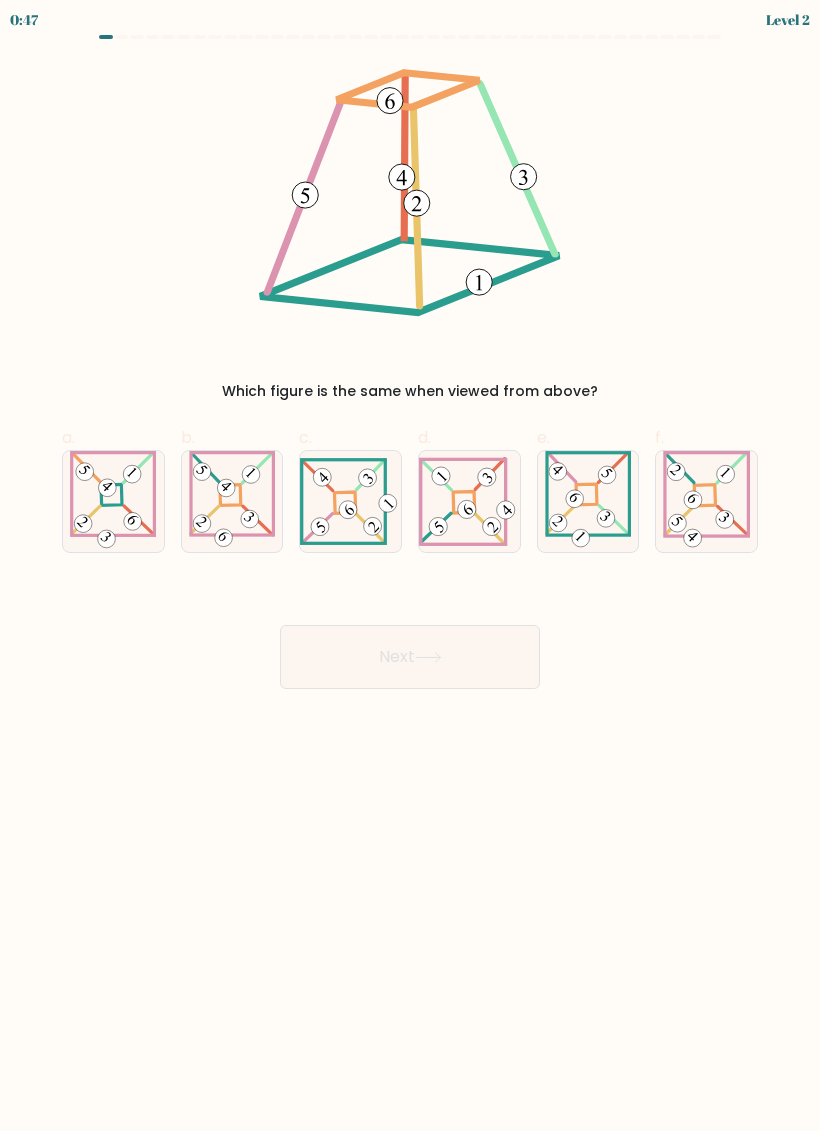 click at bounding box center (350, 501) 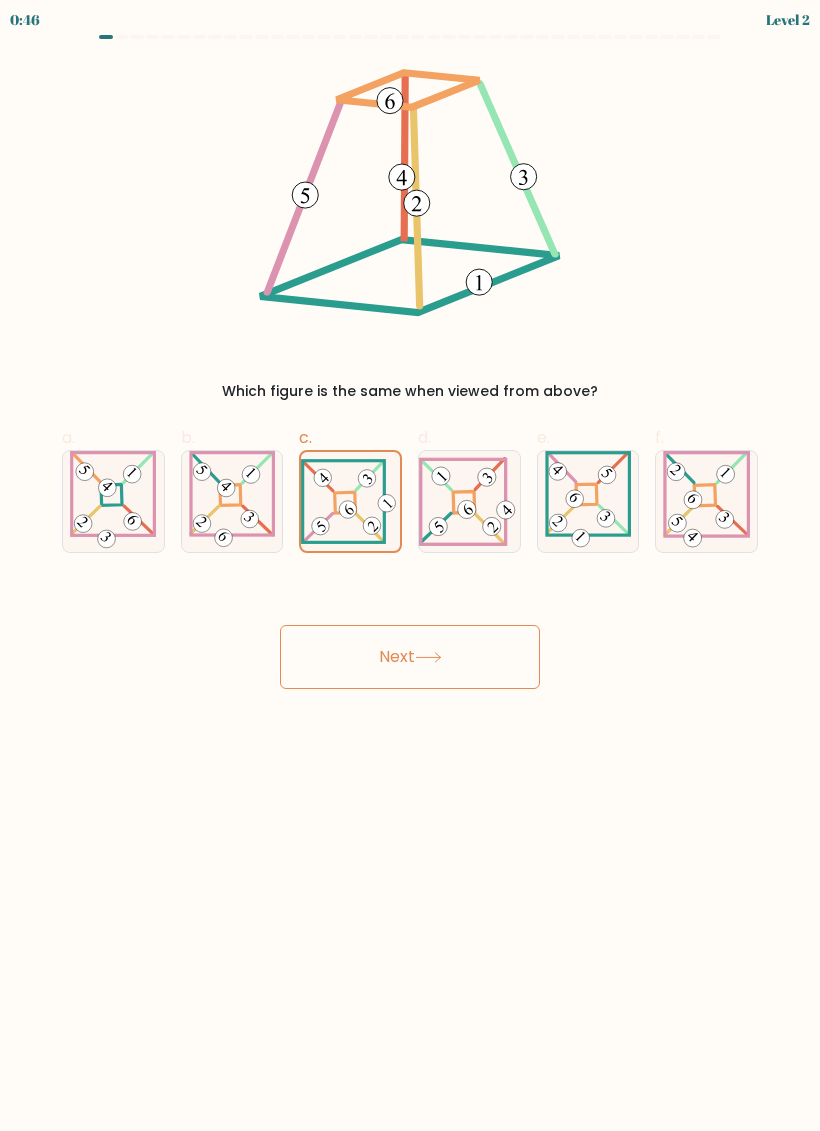 click on "Next" at bounding box center (410, 657) 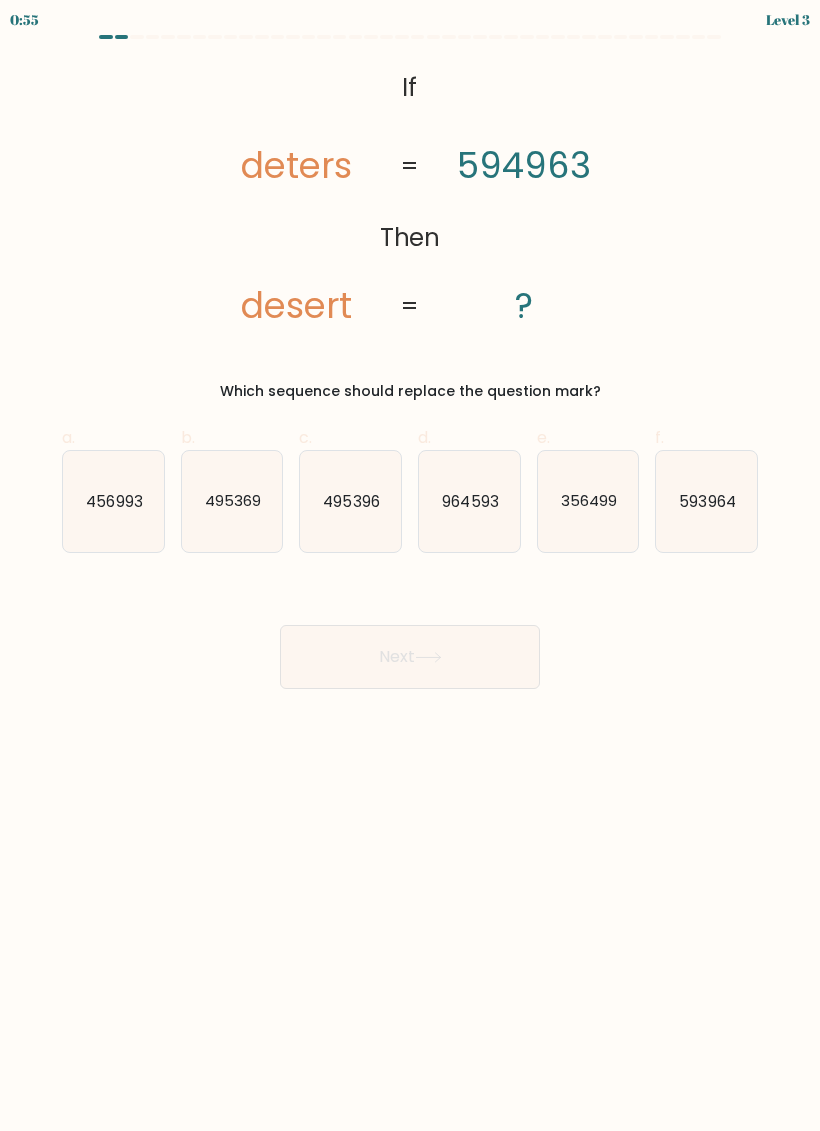 click on "593964" at bounding box center (708, 500) 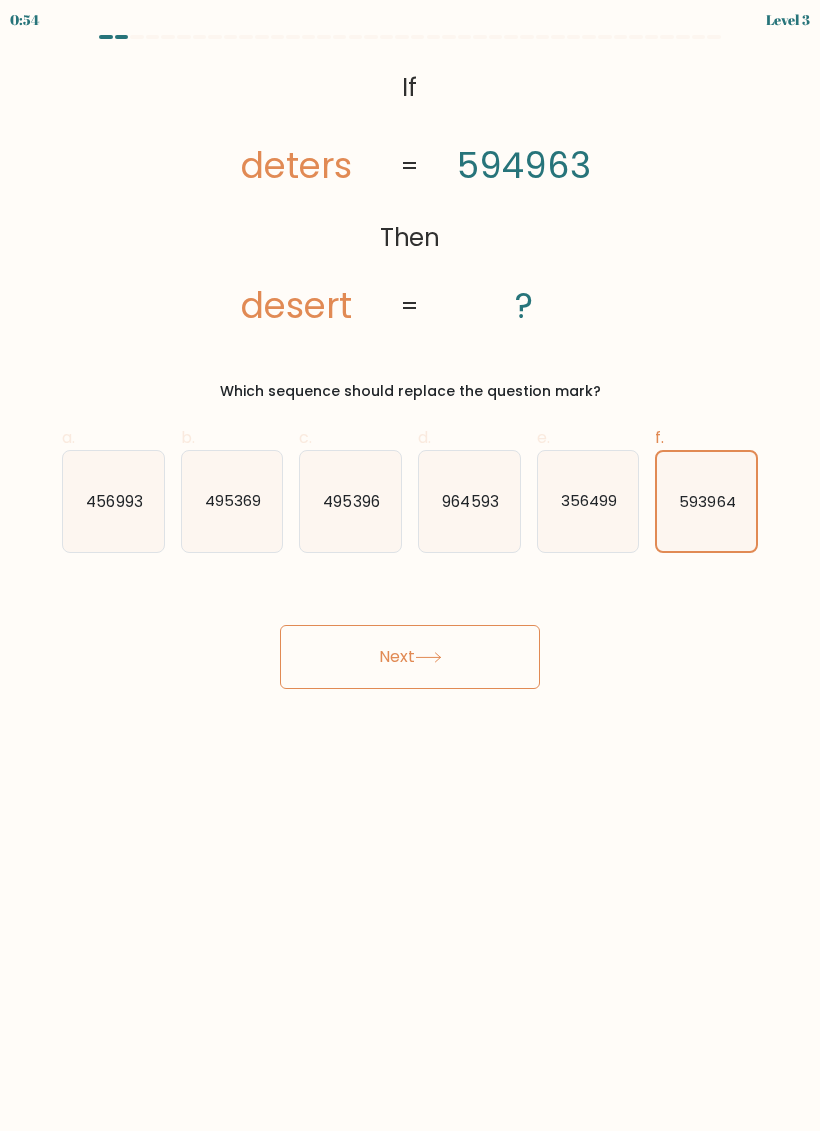 click on "Next" at bounding box center [410, 657] 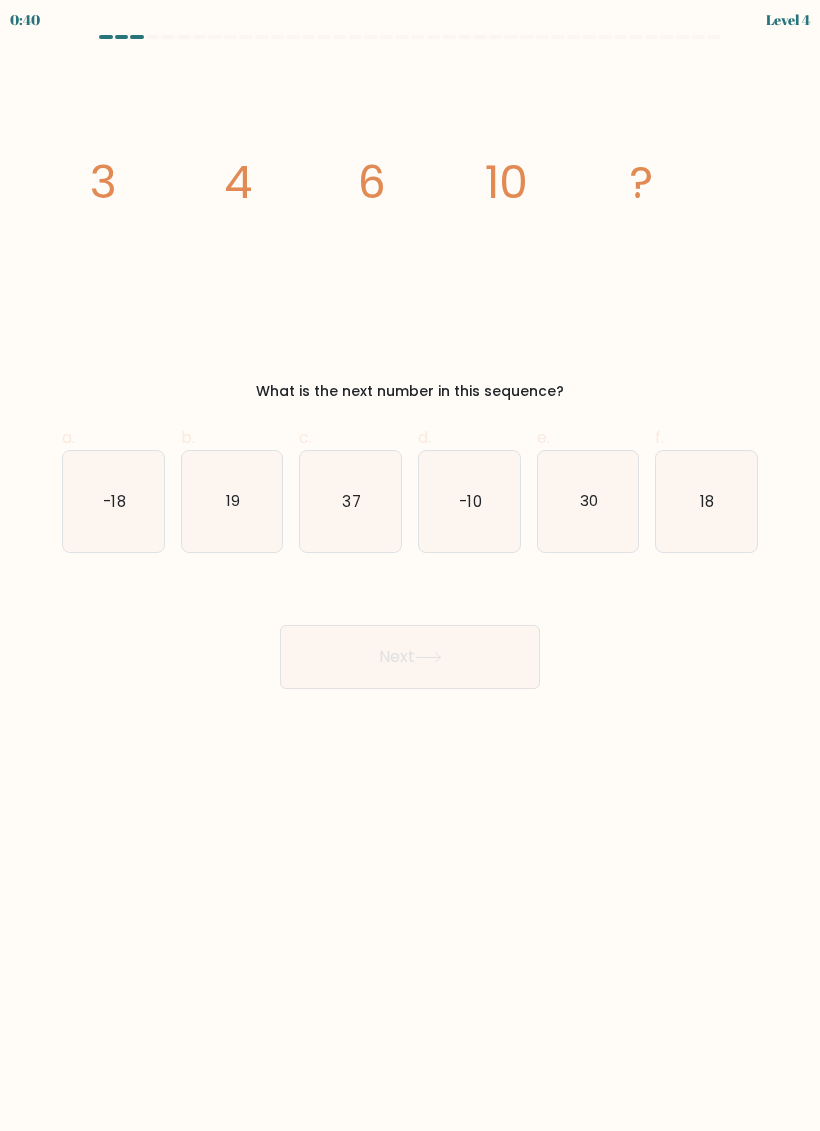 click on "18" at bounding box center (706, 501) 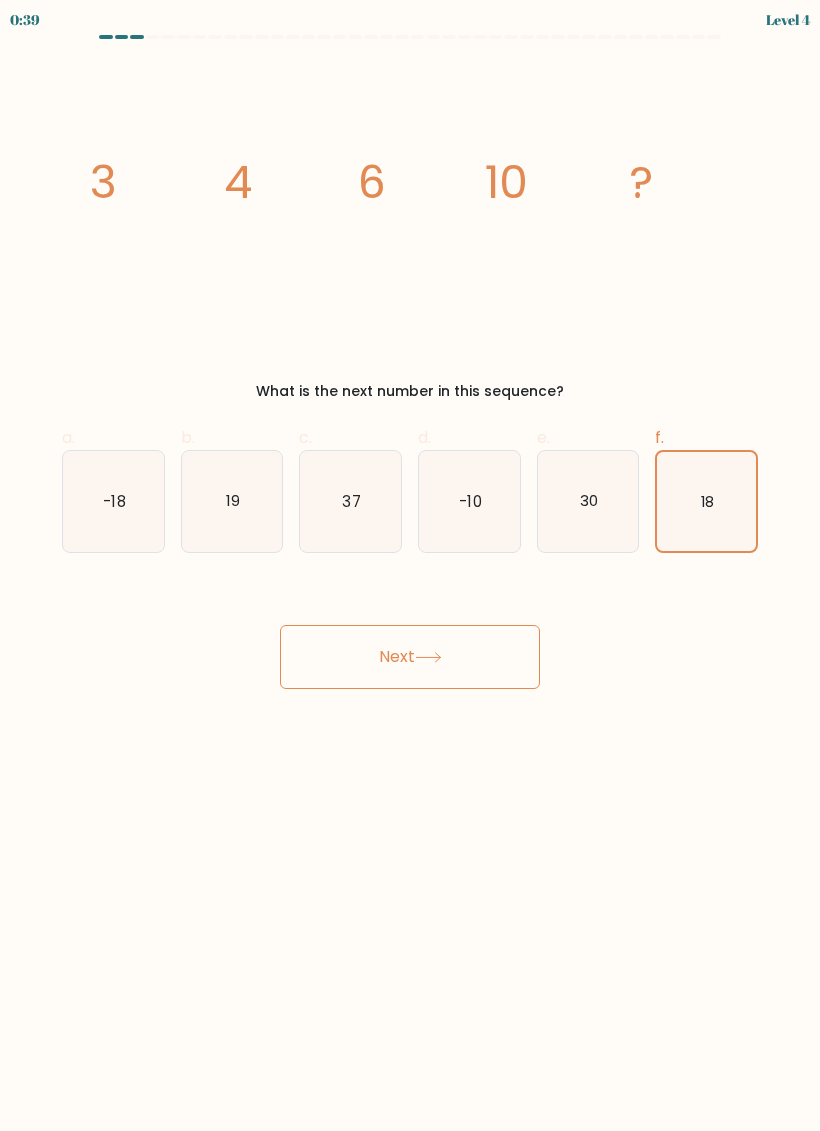 click on "Next" at bounding box center [410, 657] 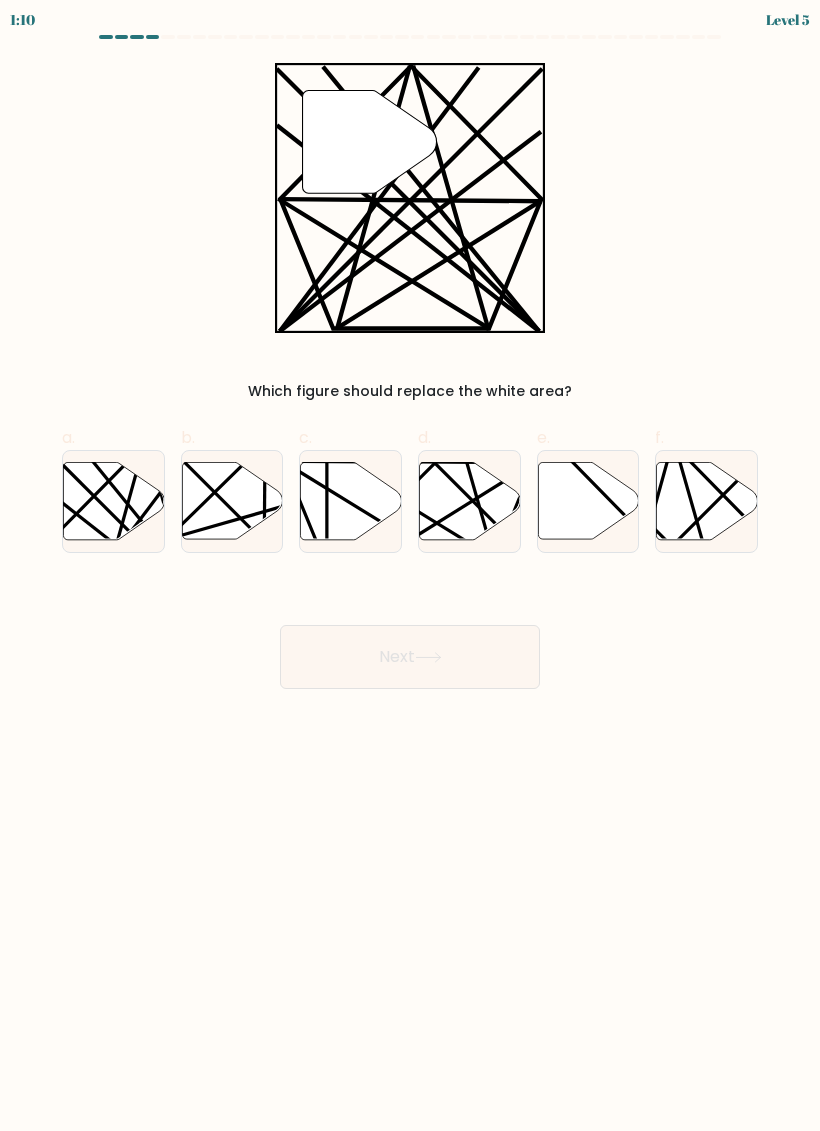 click at bounding box center (113, 500) 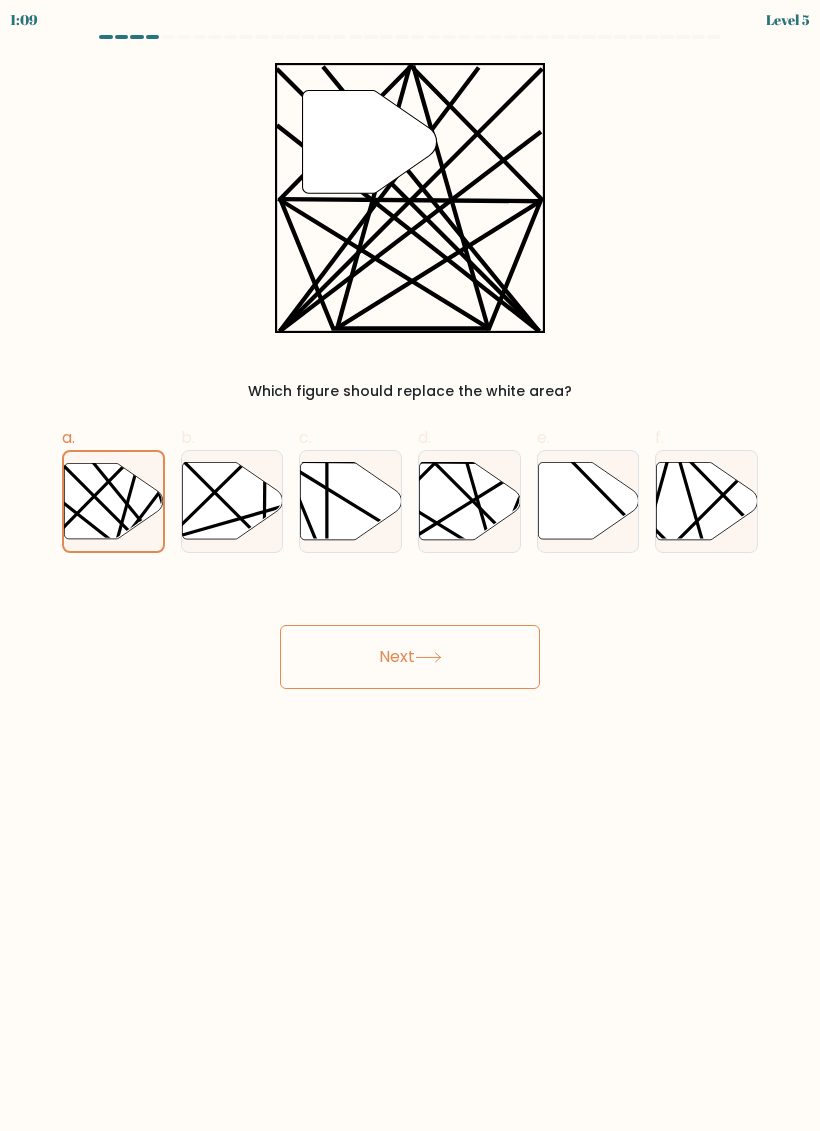 click on "Next" at bounding box center (410, 657) 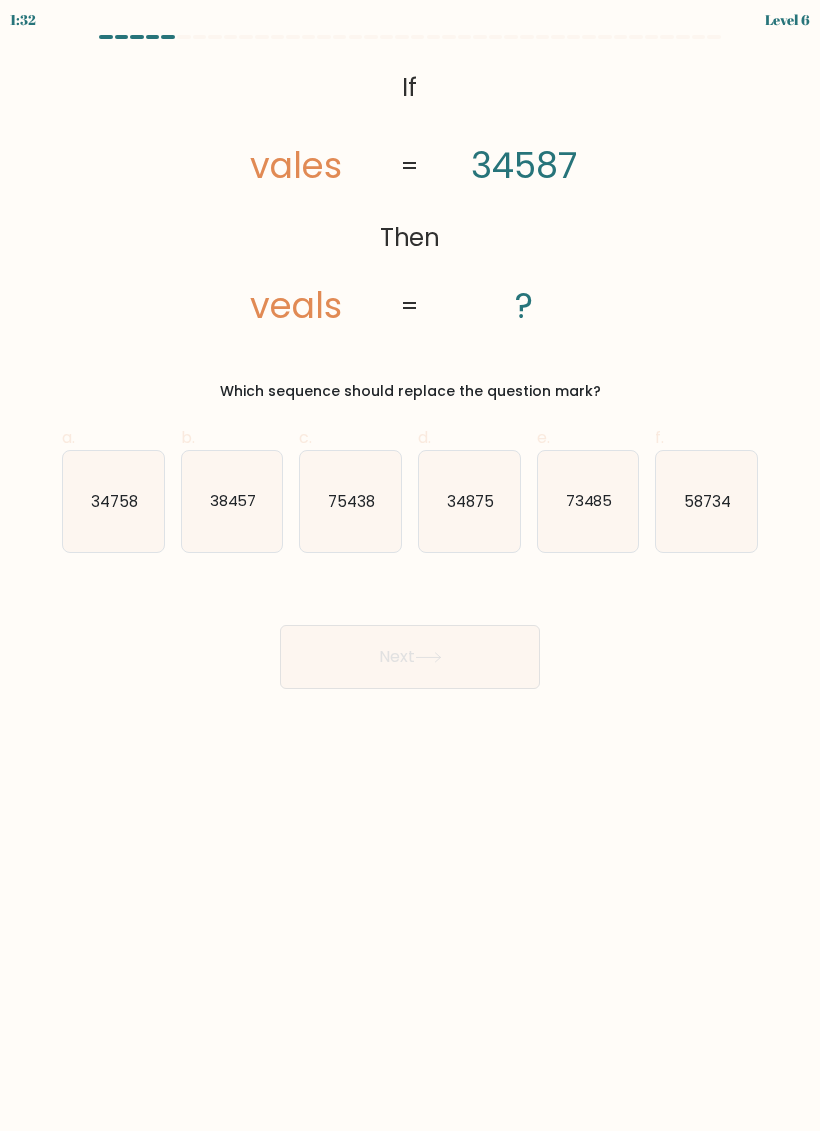 click on "38457" at bounding box center [232, 500] 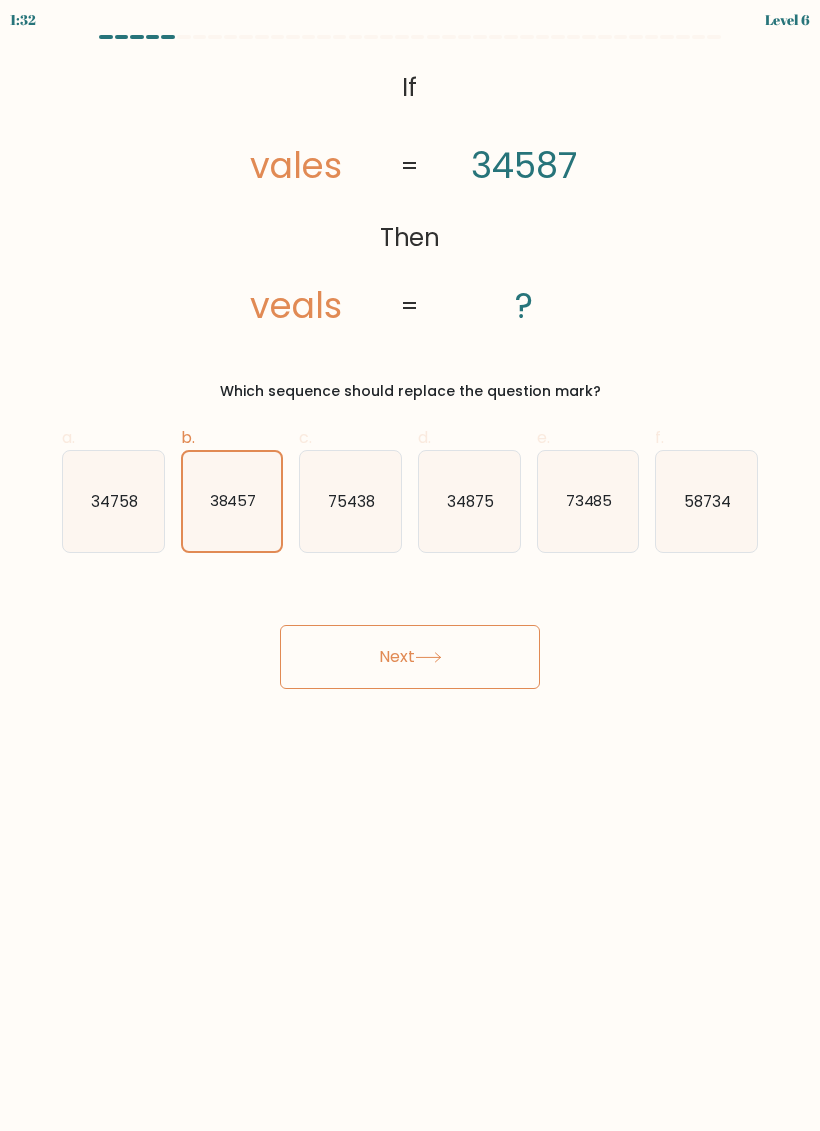 click at bounding box center [428, 657] 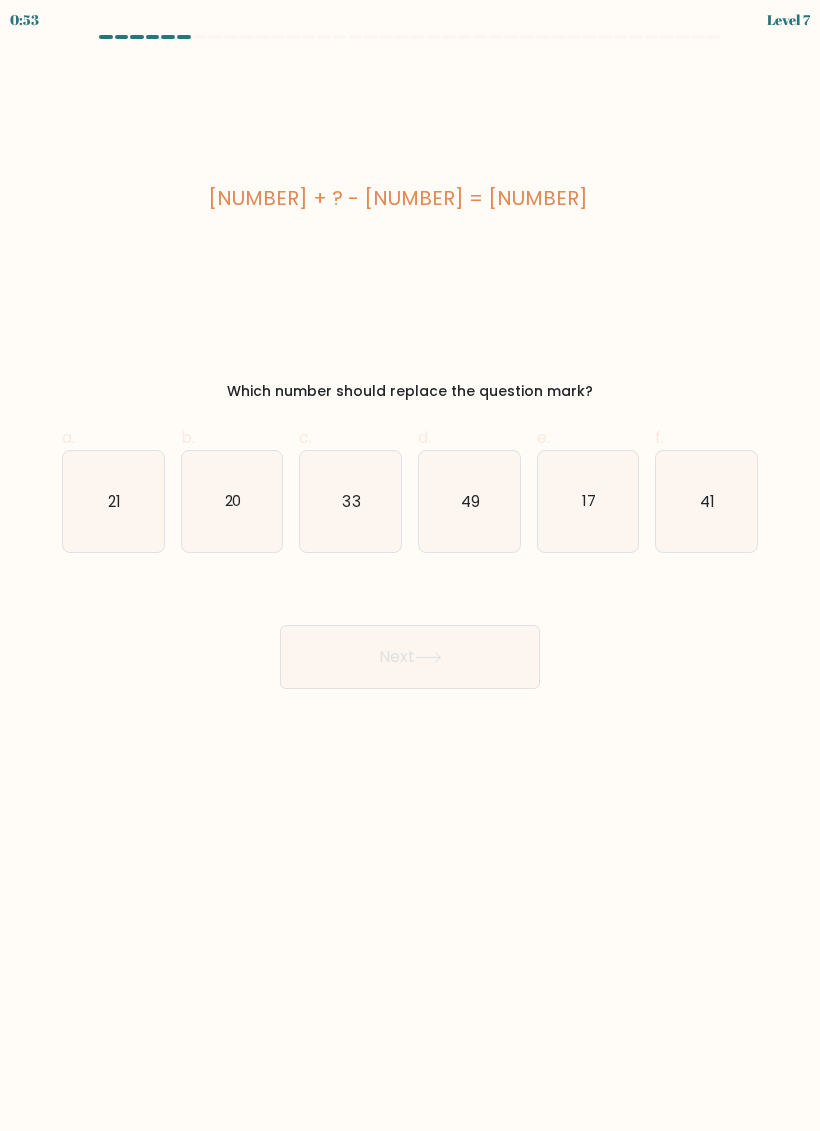 click at bounding box center (428, 657) 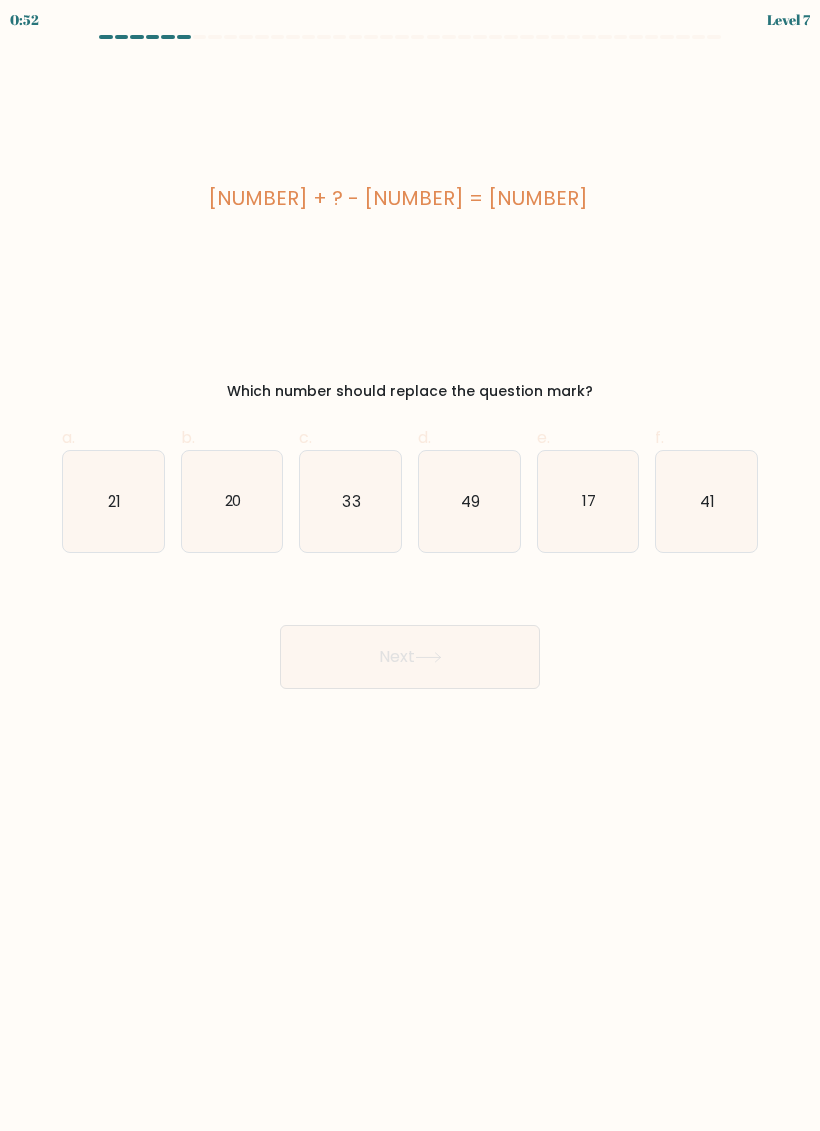 click on "49" at bounding box center (469, 501) 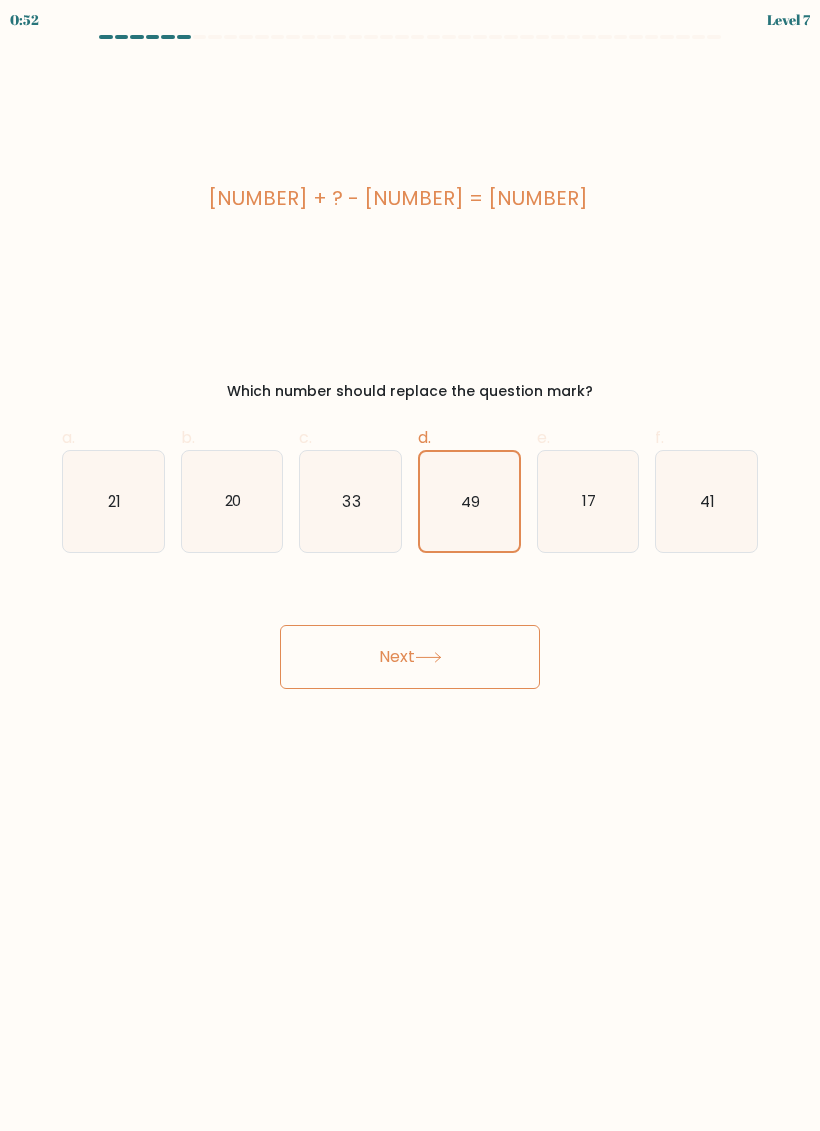 click on "Next" at bounding box center [410, 657] 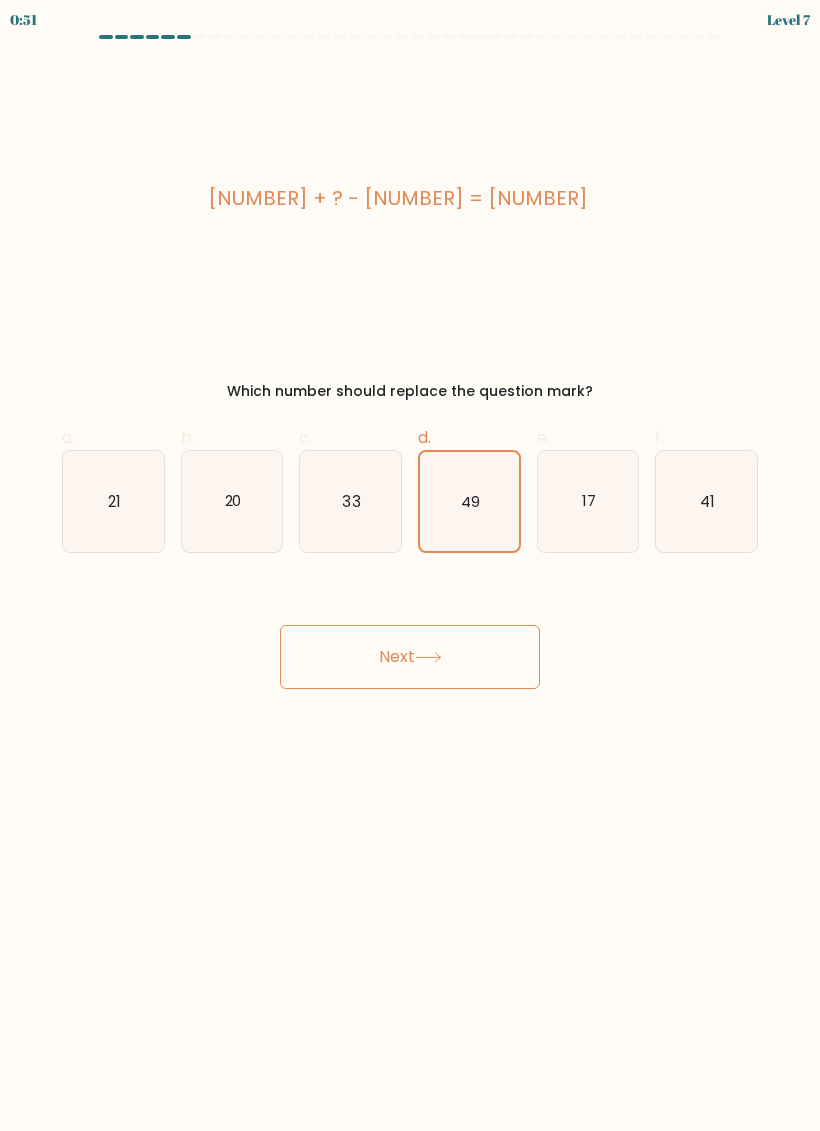 click on "Next" at bounding box center (410, 657) 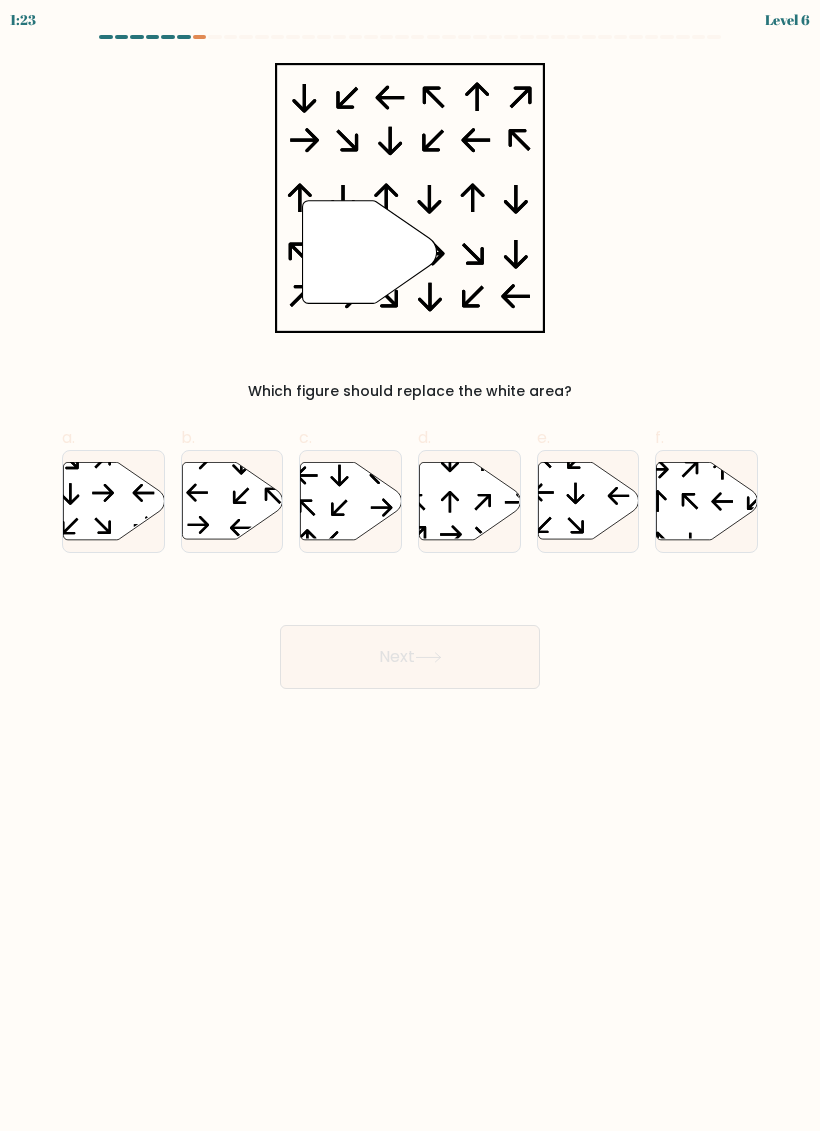 click at bounding box center [469, 500] 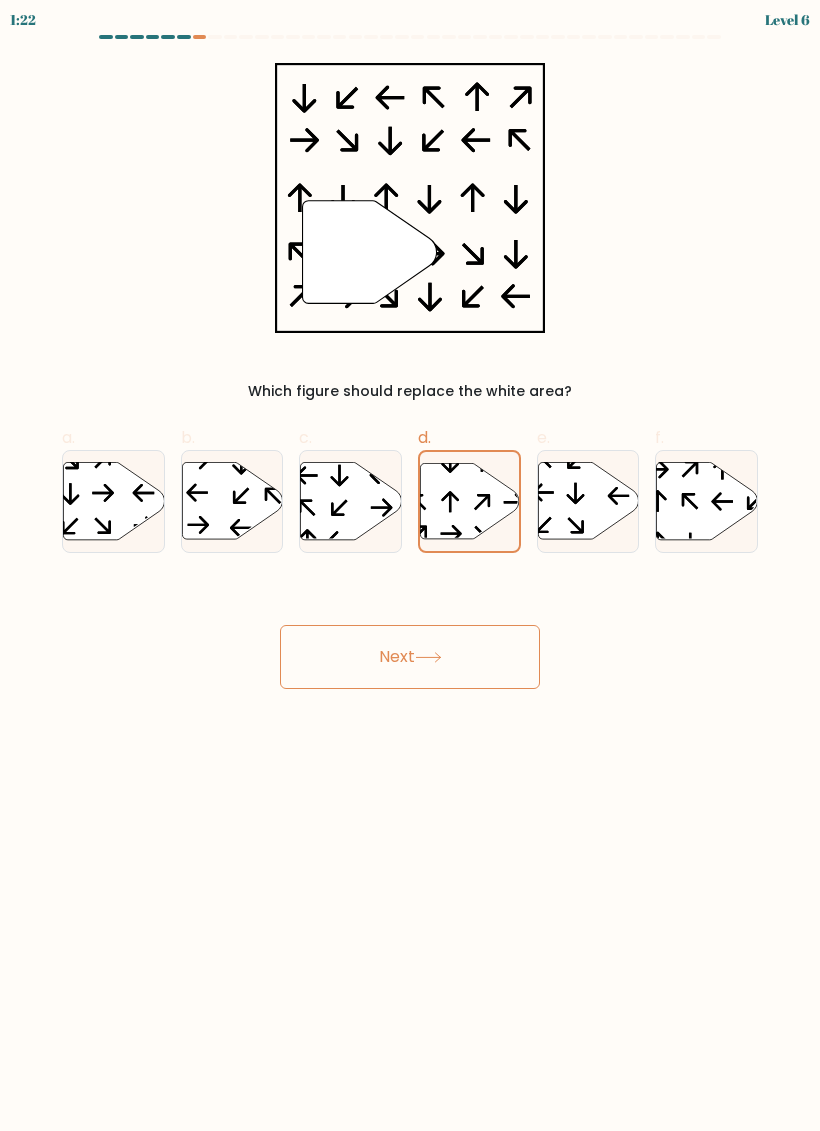 click on "Next" at bounding box center (410, 657) 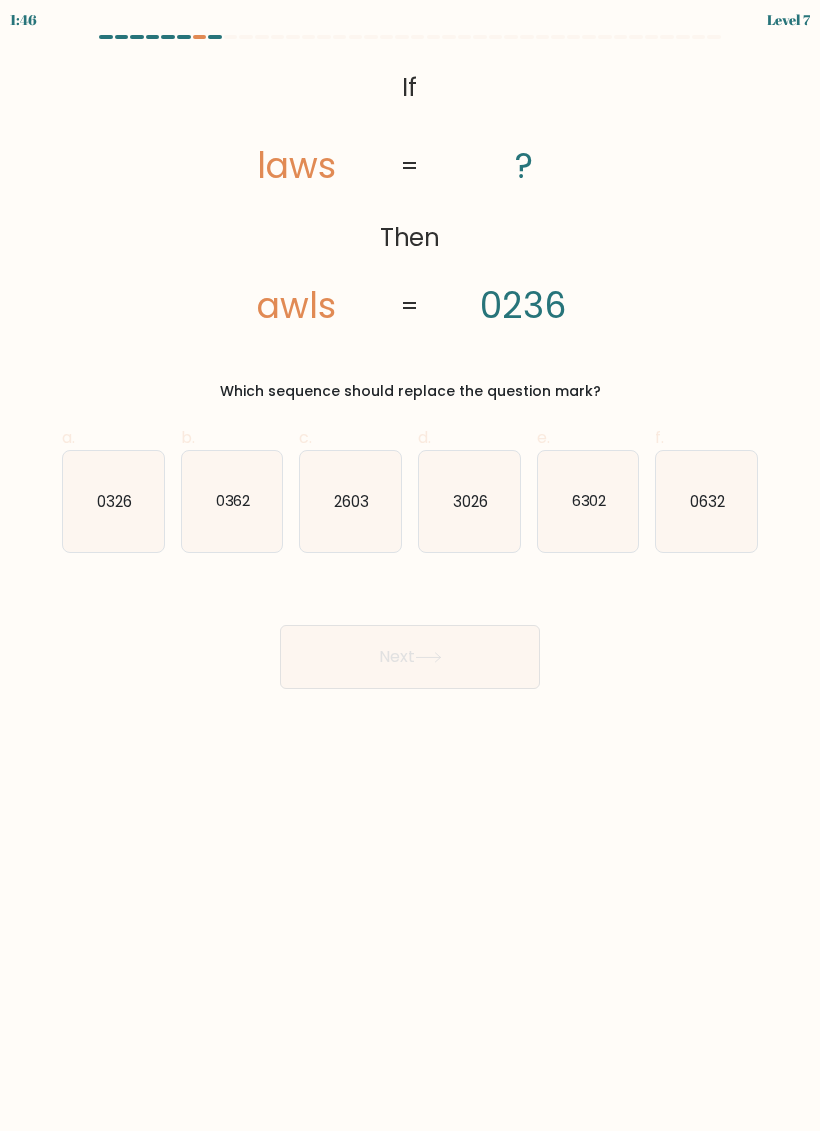 click on "3026" at bounding box center (470, 500) 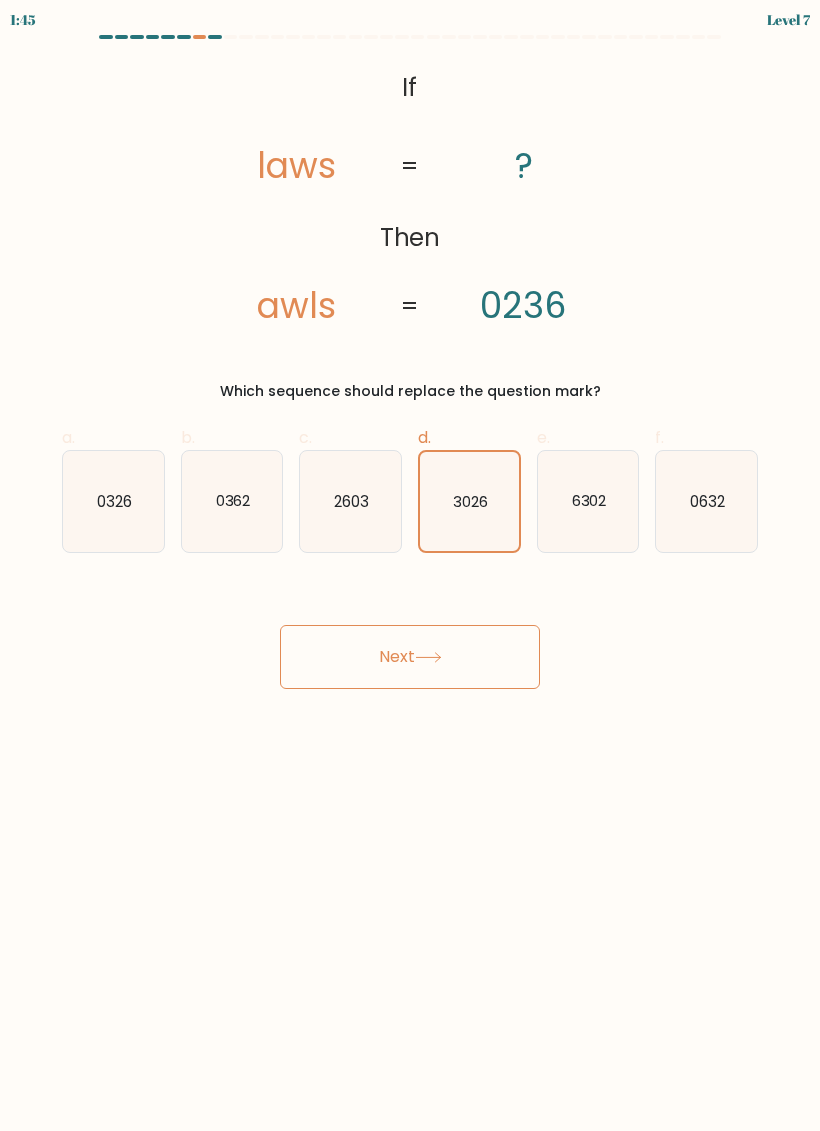 click on "Next" at bounding box center (410, 657) 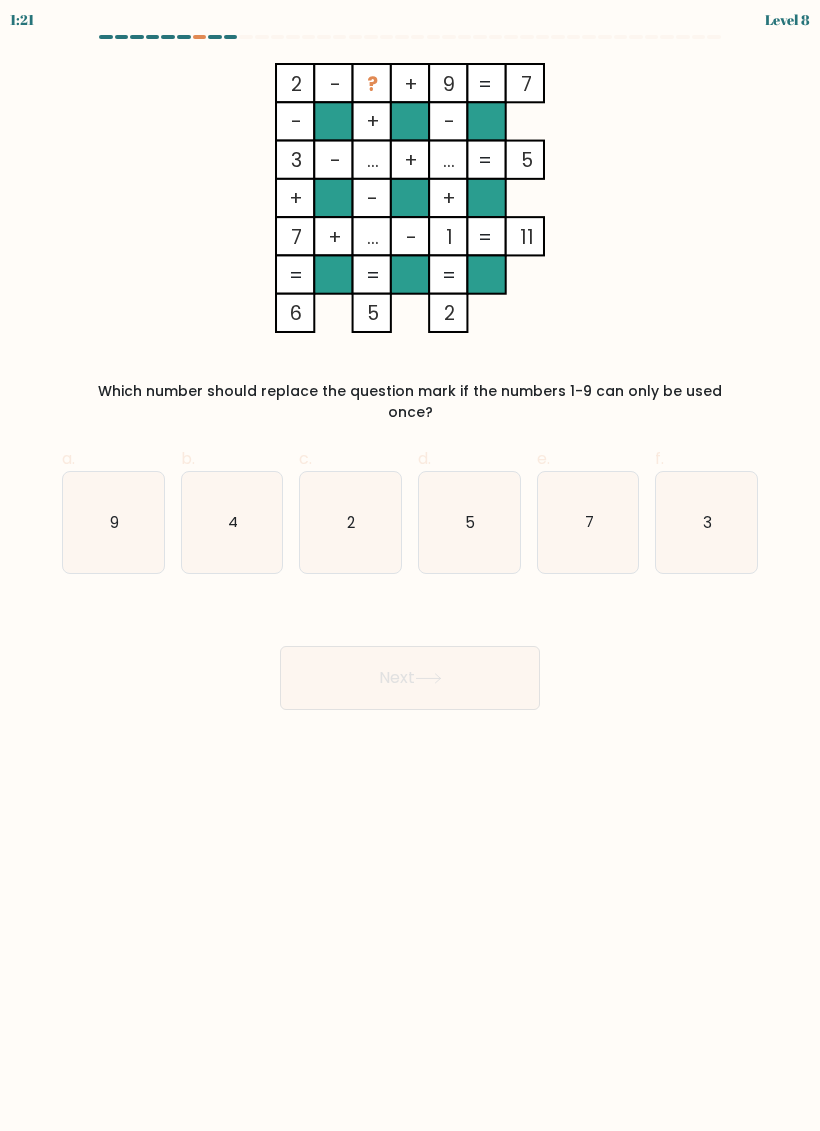 click on "5" at bounding box center [469, 522] 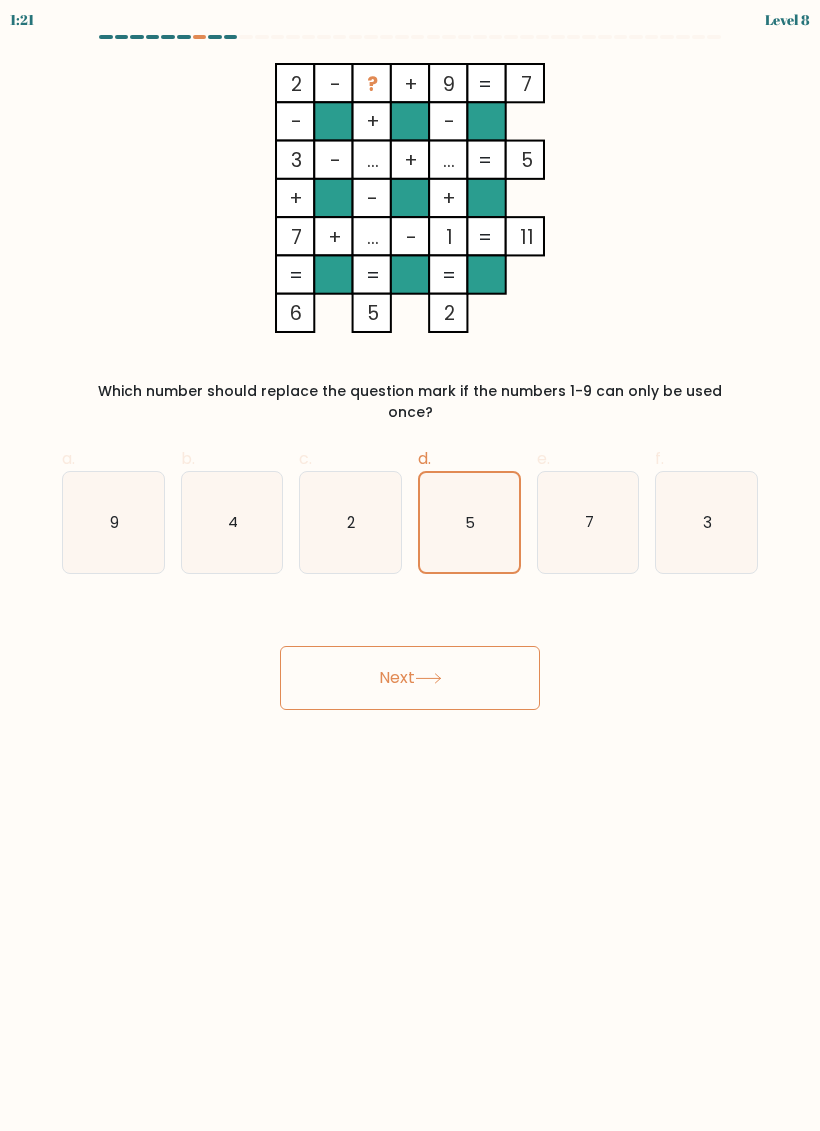 click on "Next" at bounding box center (410, 678) 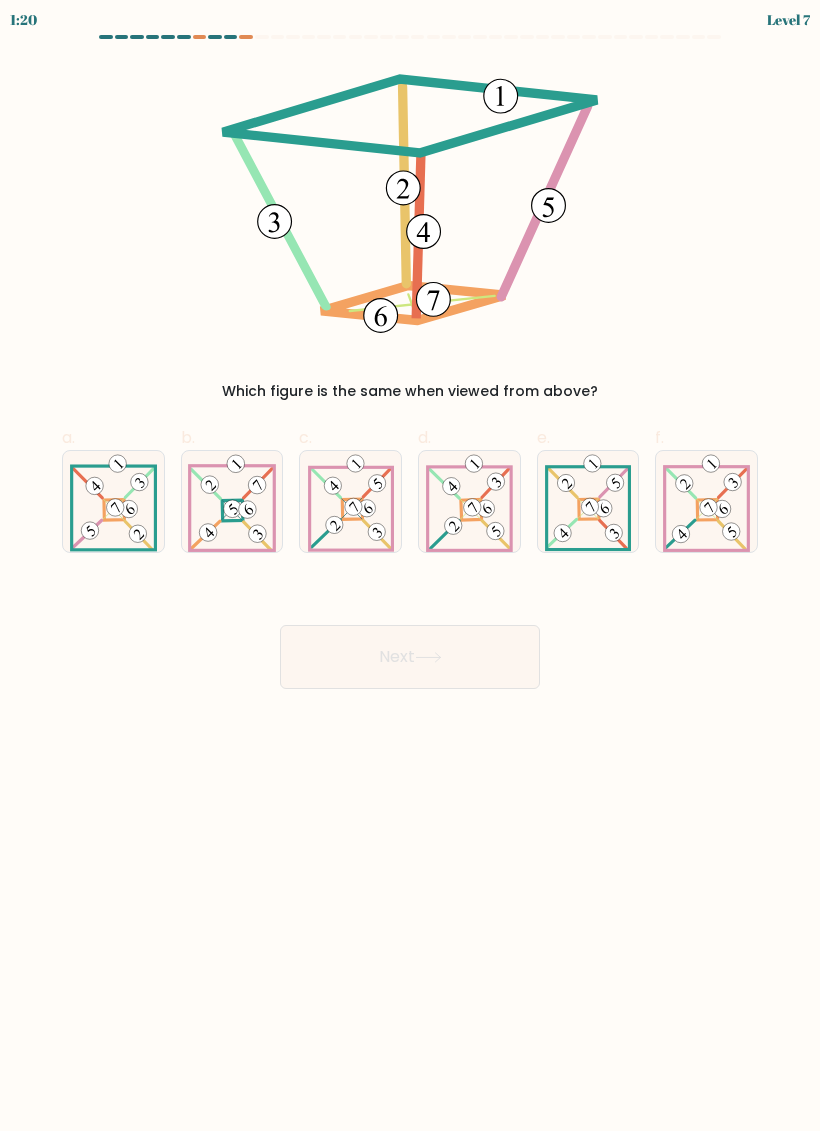 click on "Next" at bounding box center [410, 657] 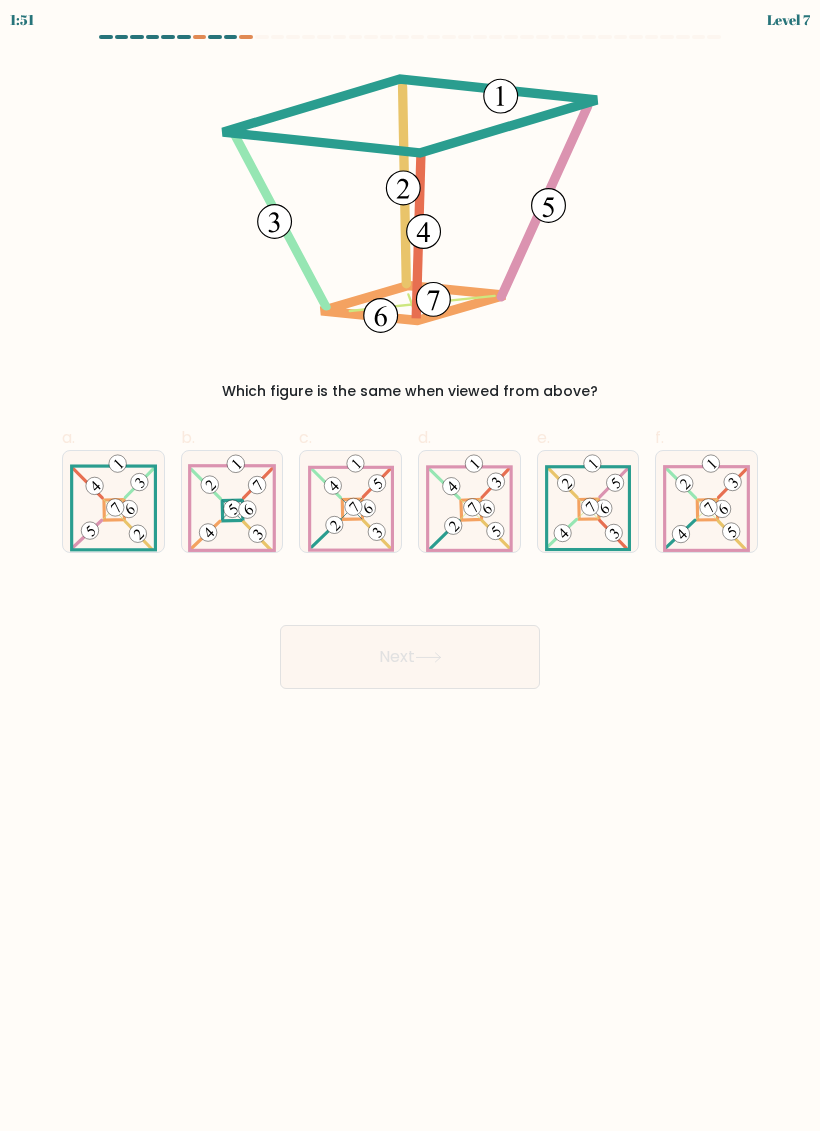 click on "Next" at bounding box center (410, 633) 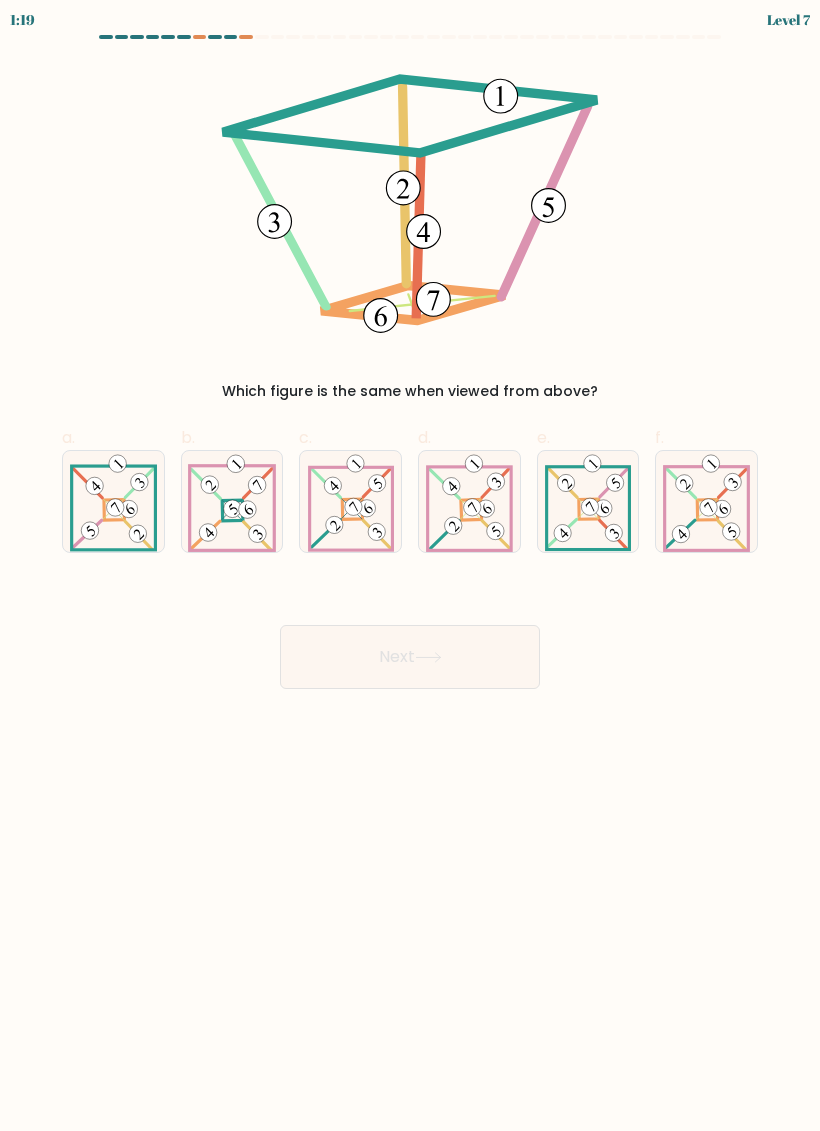 click at bounding box center [115, 507] 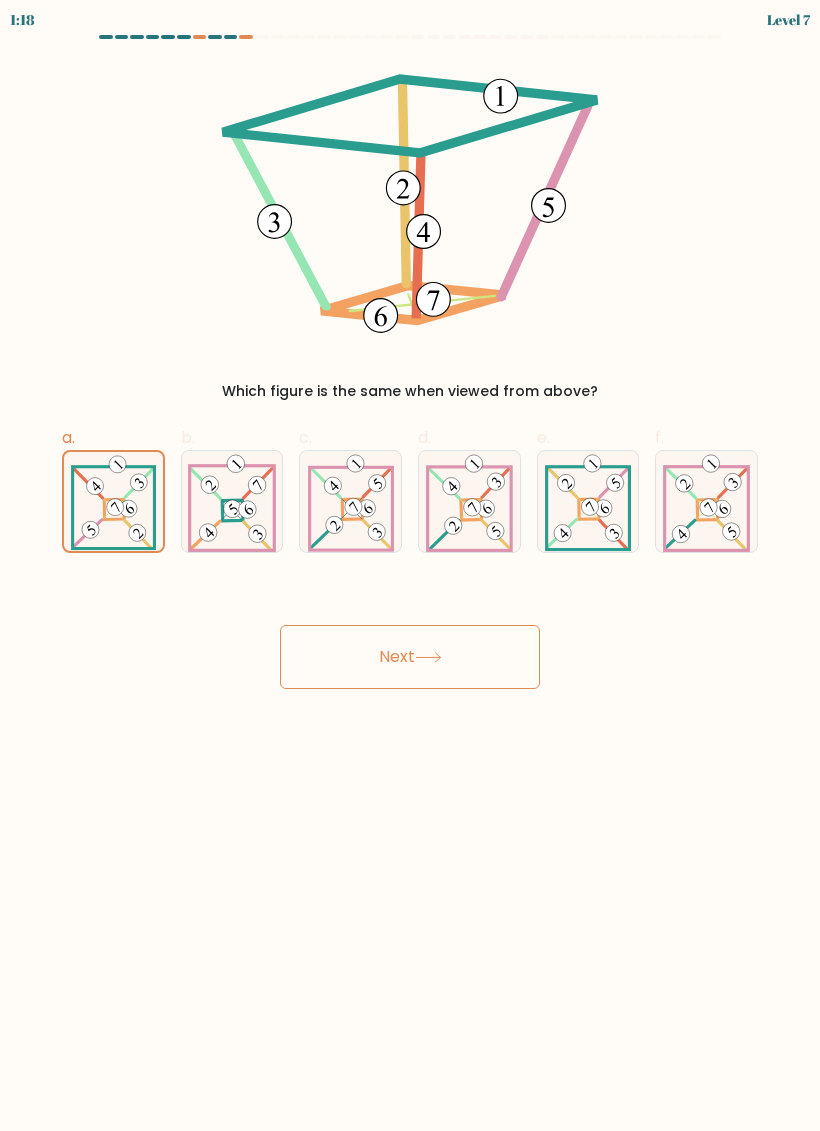 click on "Next" at bounding box center [410, 657] 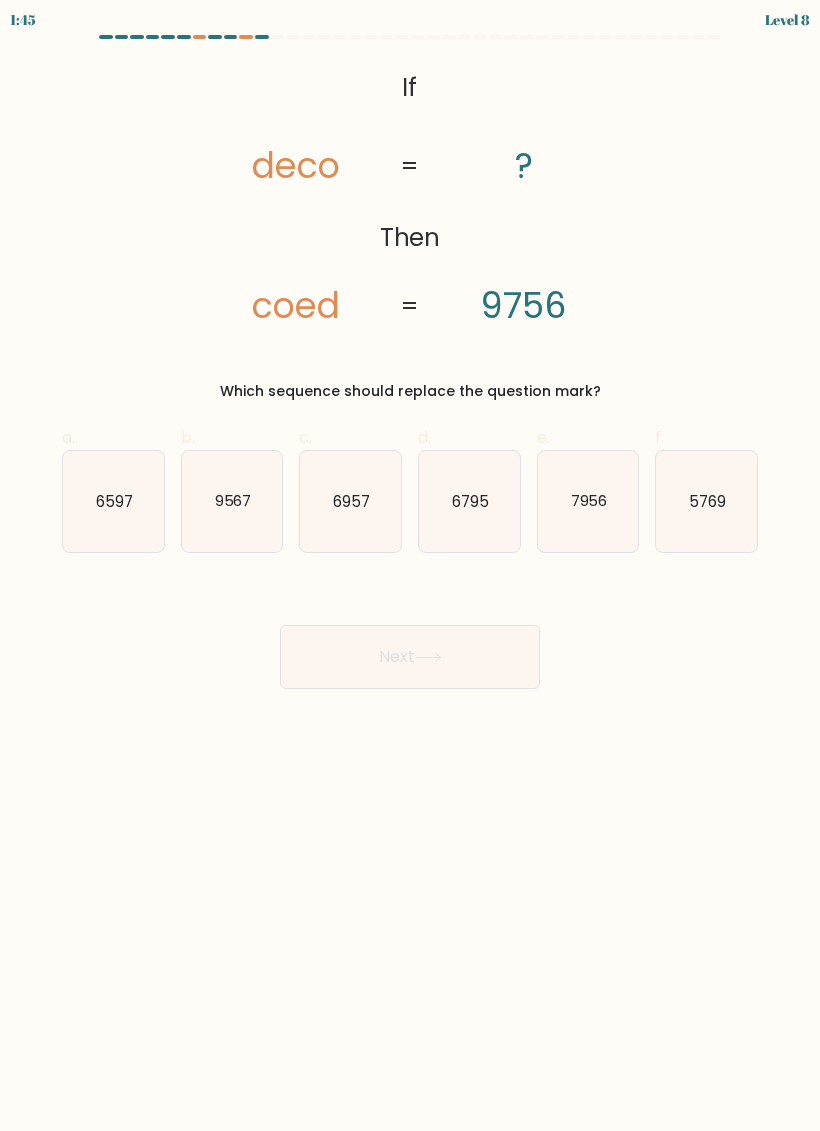 click on "6597" at bounding box center [114, 500] 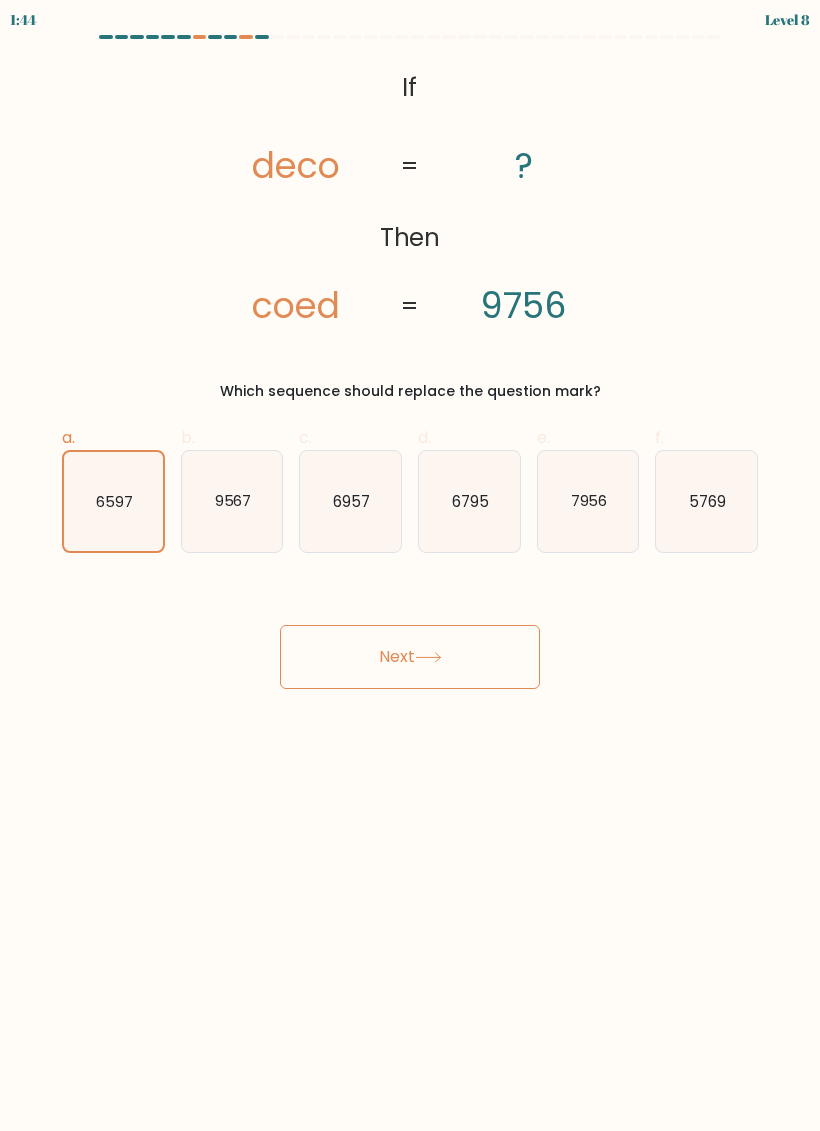 click on "Next" at bounding box center [410, 657] 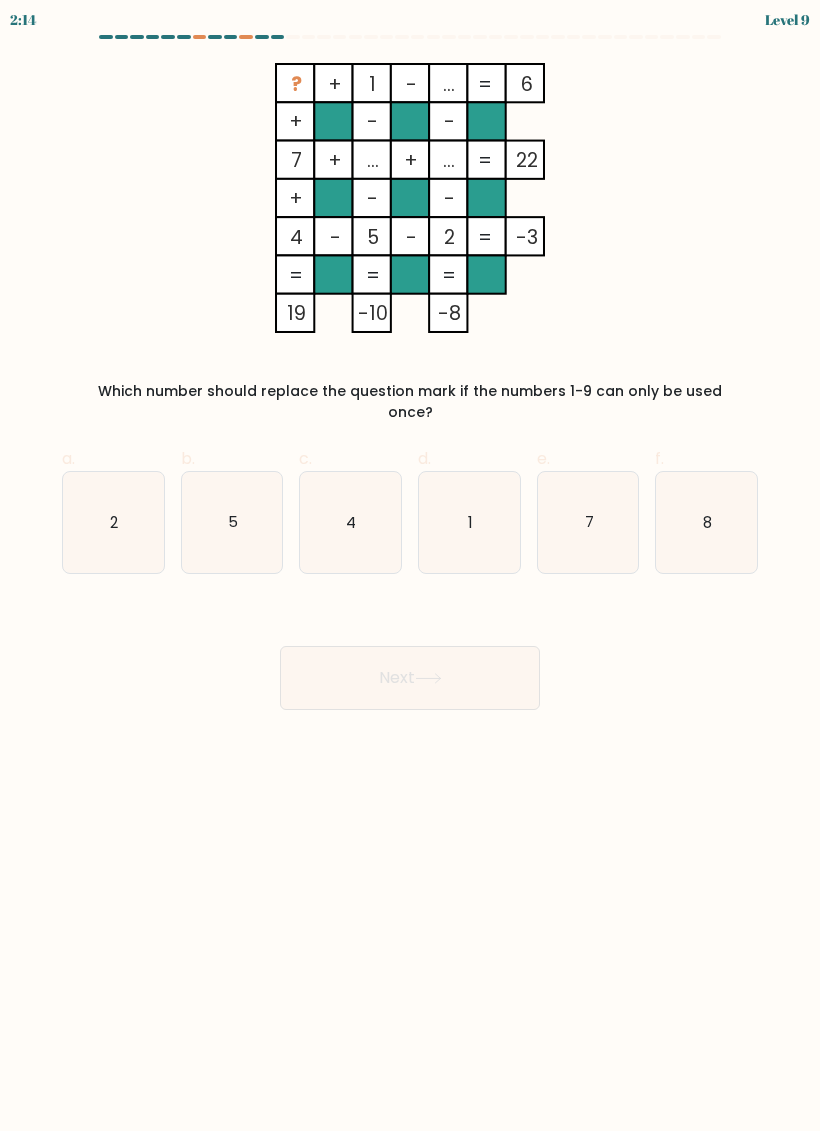 click on "8" at bounding box center (706, 522) 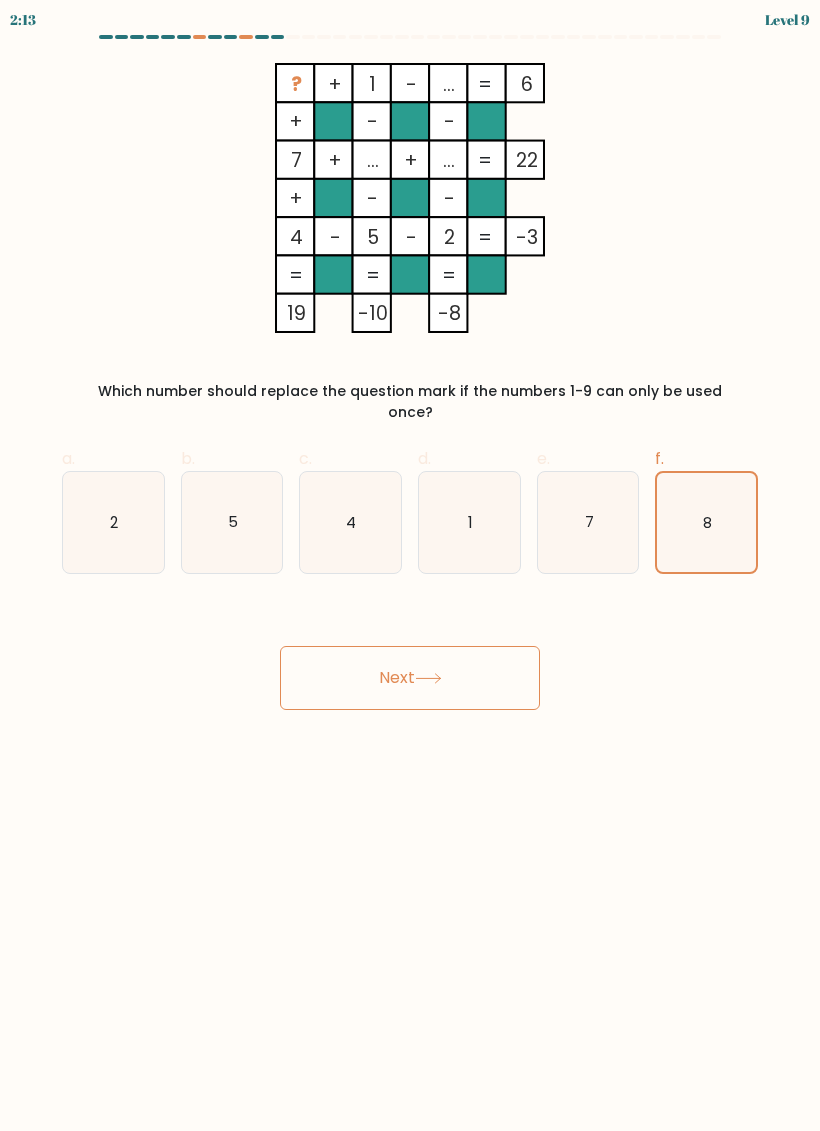 click on "Next" at bounding box center (410, 678) 